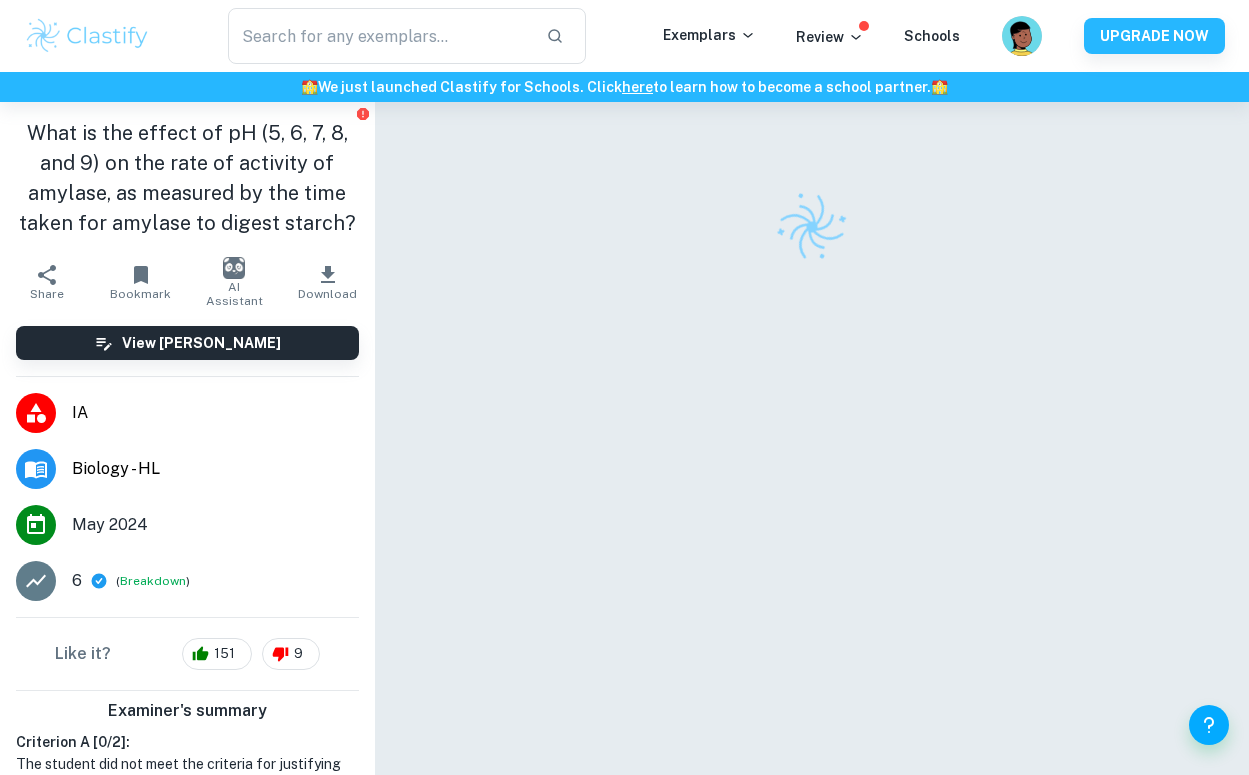 scroll, scrollTop: 0, scrollLeft: 0, axis: both 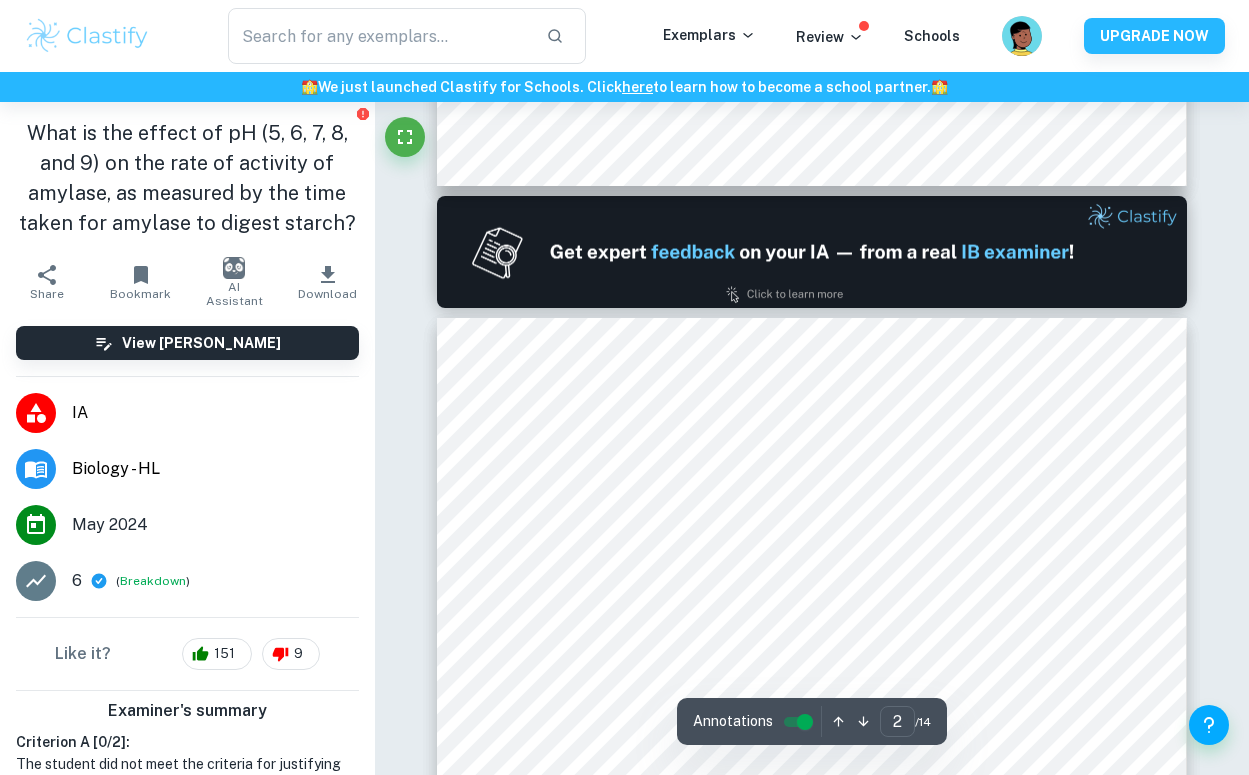 type on "1" 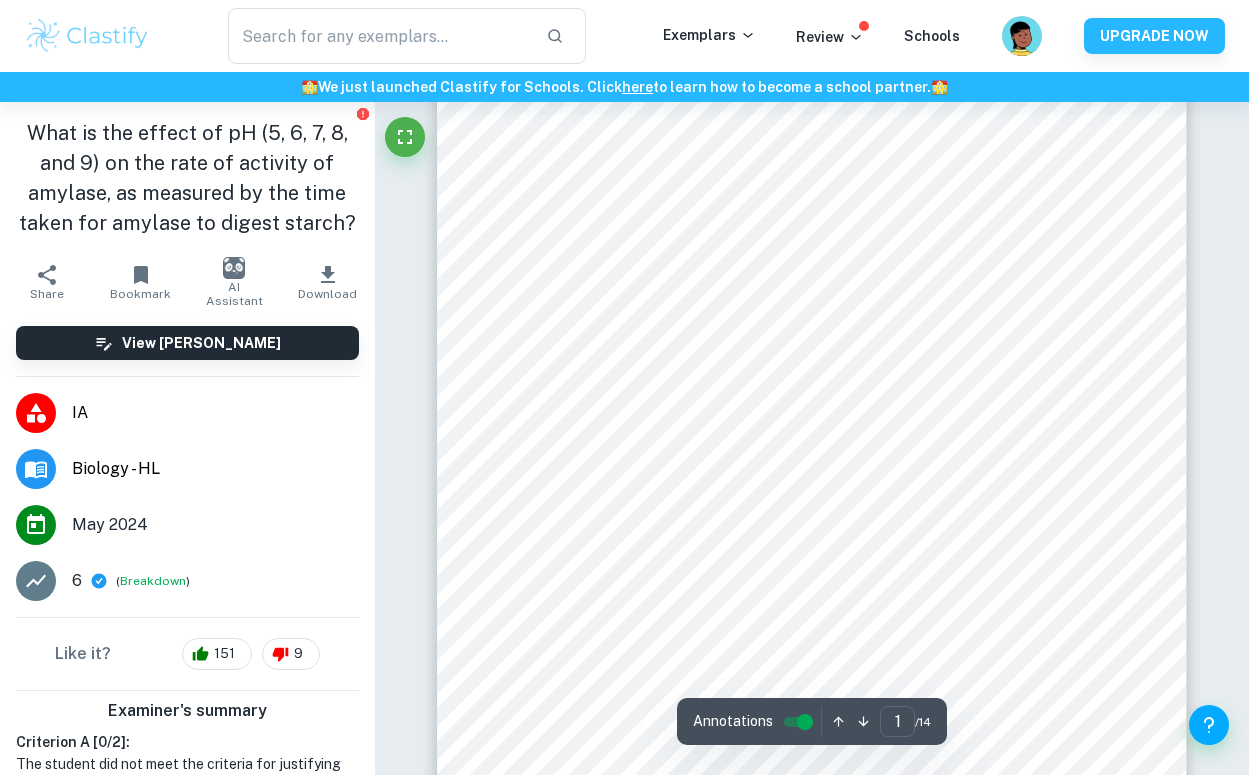 scroll, scrollTop: 0, scrollLeft: 0, axis: both 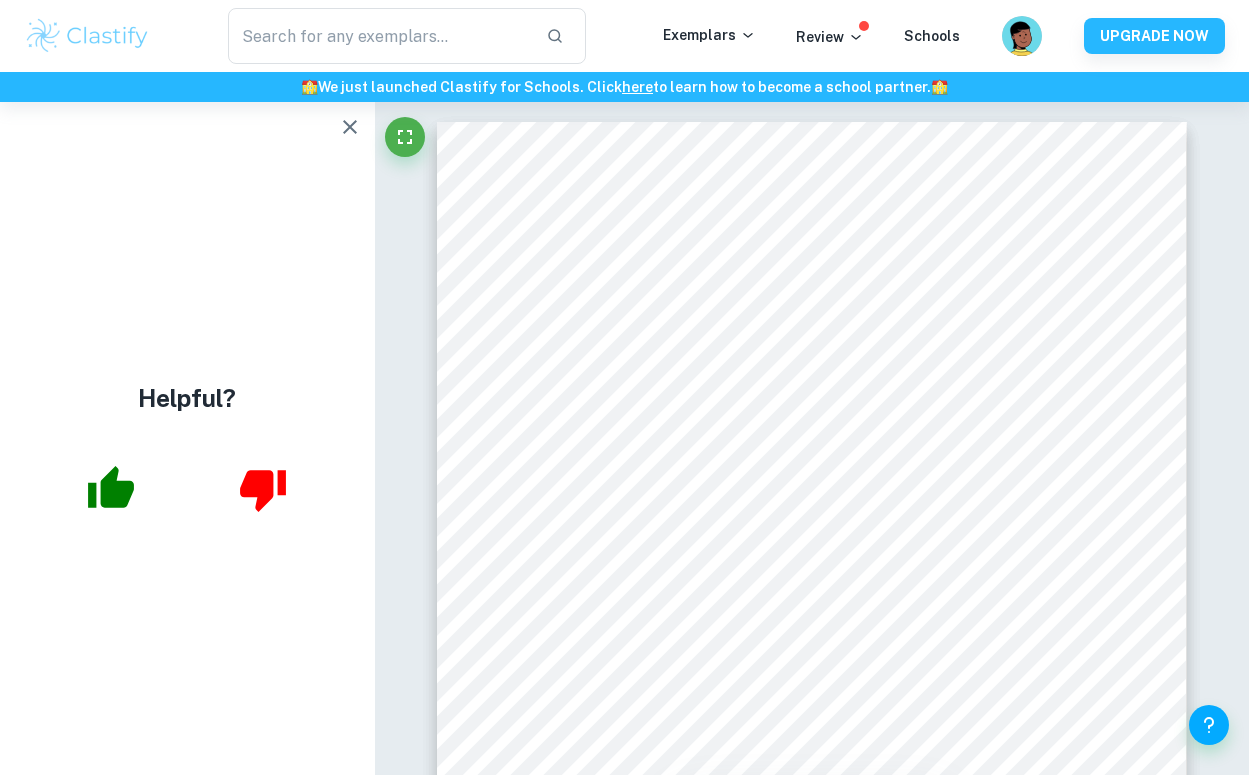 click 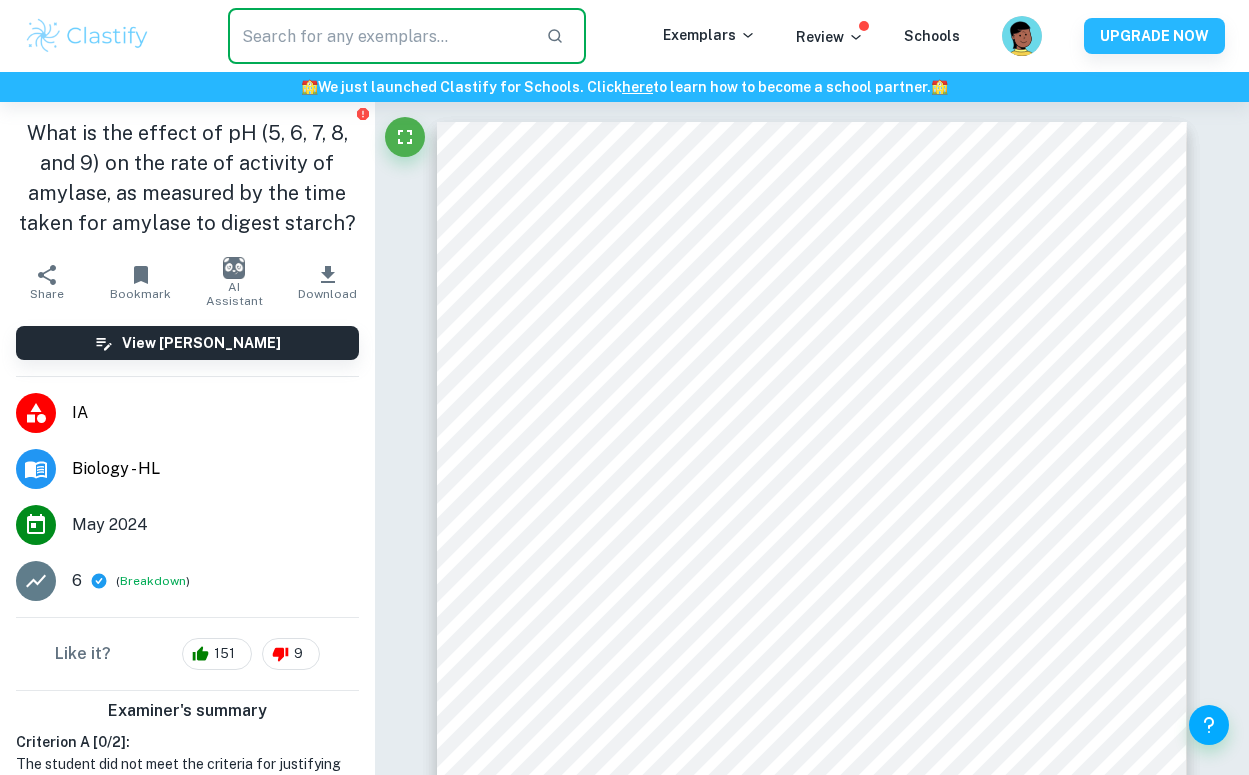 click at bounding box center (379, 36) 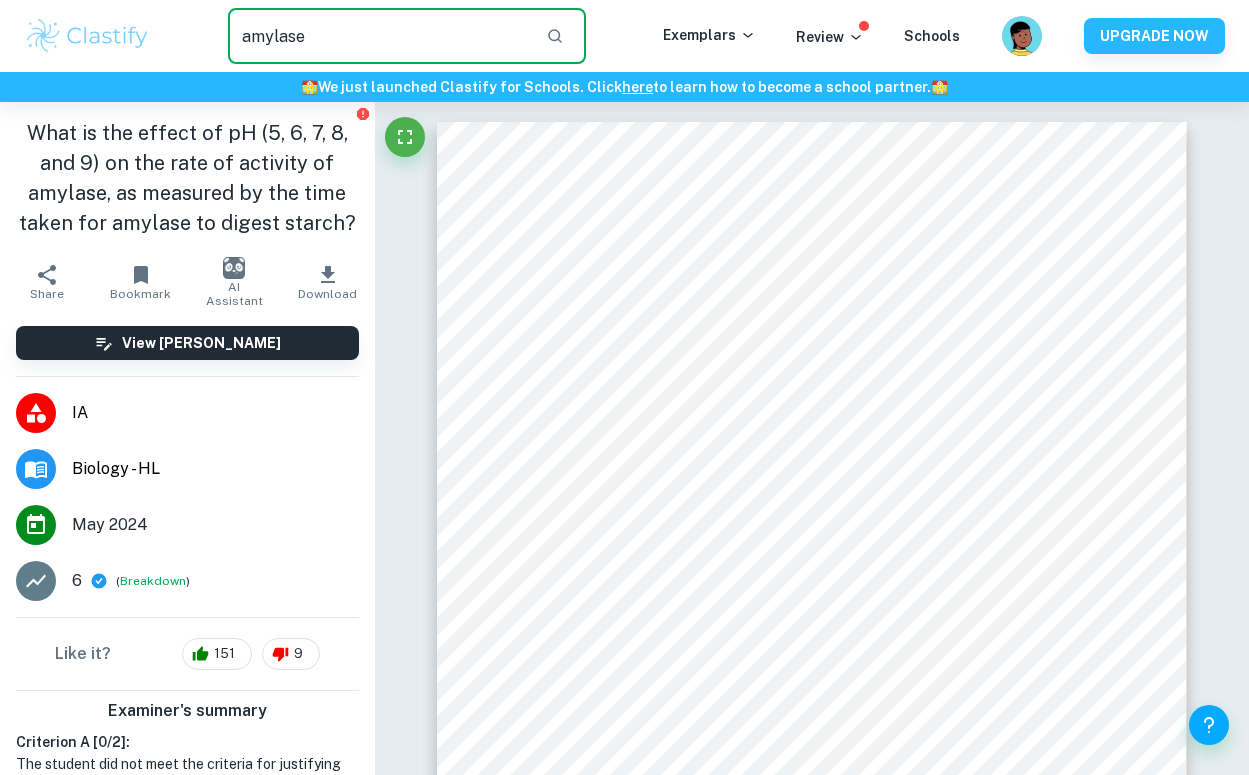 type on "amylase" 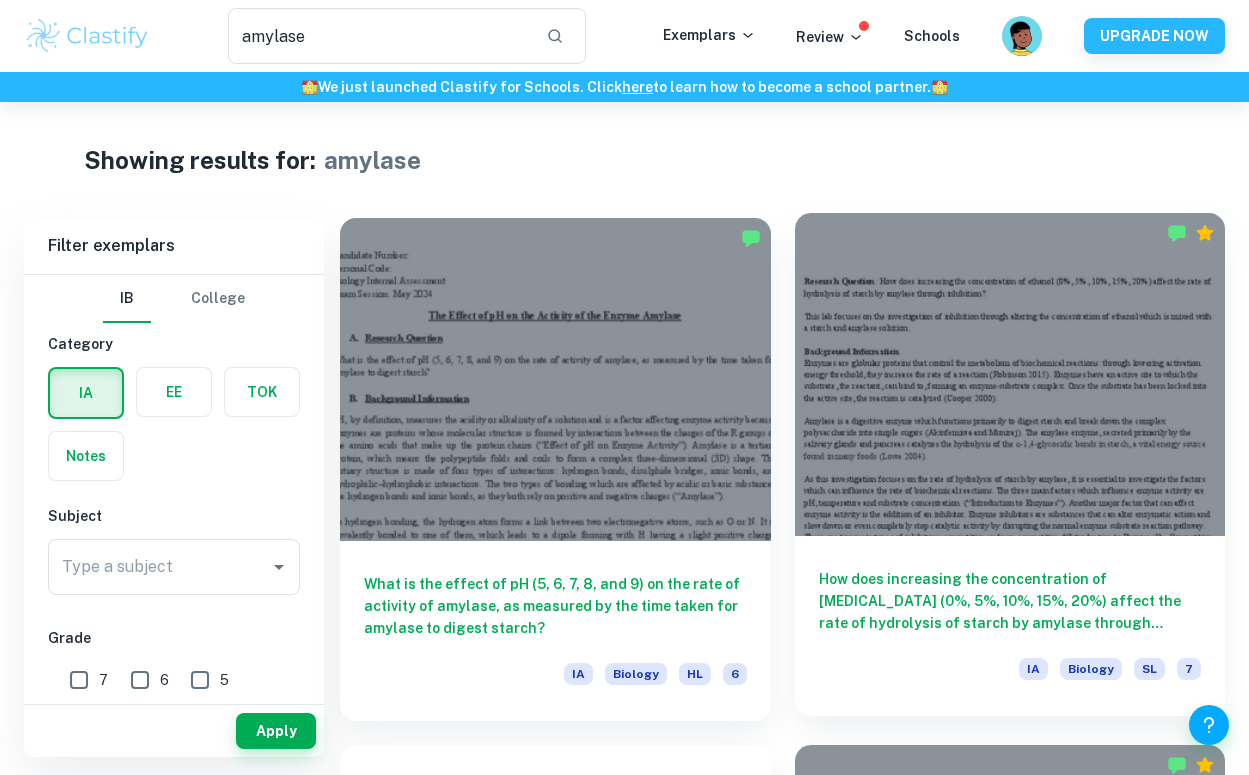 click on "How does increasing the concentration of [MEDICAL_DATA] (0%, 5%, 10%, 15%, 20%) affect the rate of hydrolysis of starch by amylase through inhibition?" at bounding box center (1010, 601) 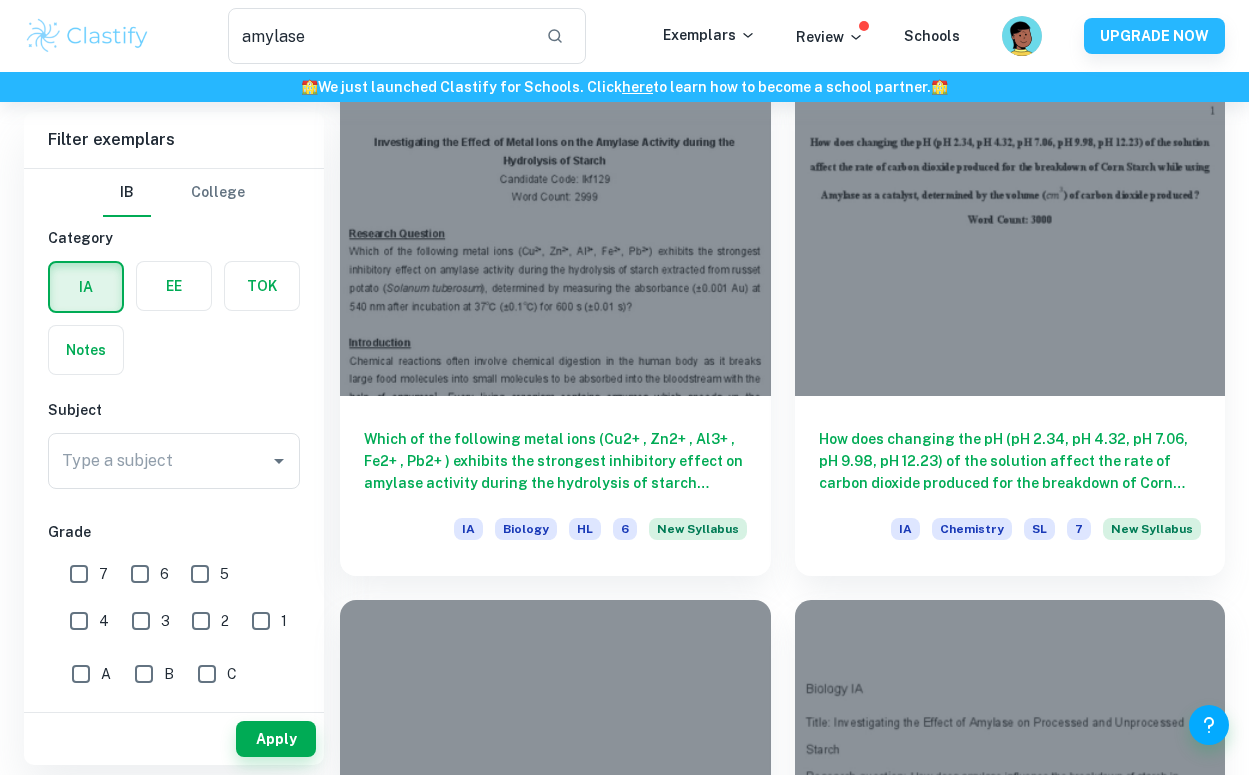 scroll, scrollTop: 3317, scrollLeft: 0, axis: vertical 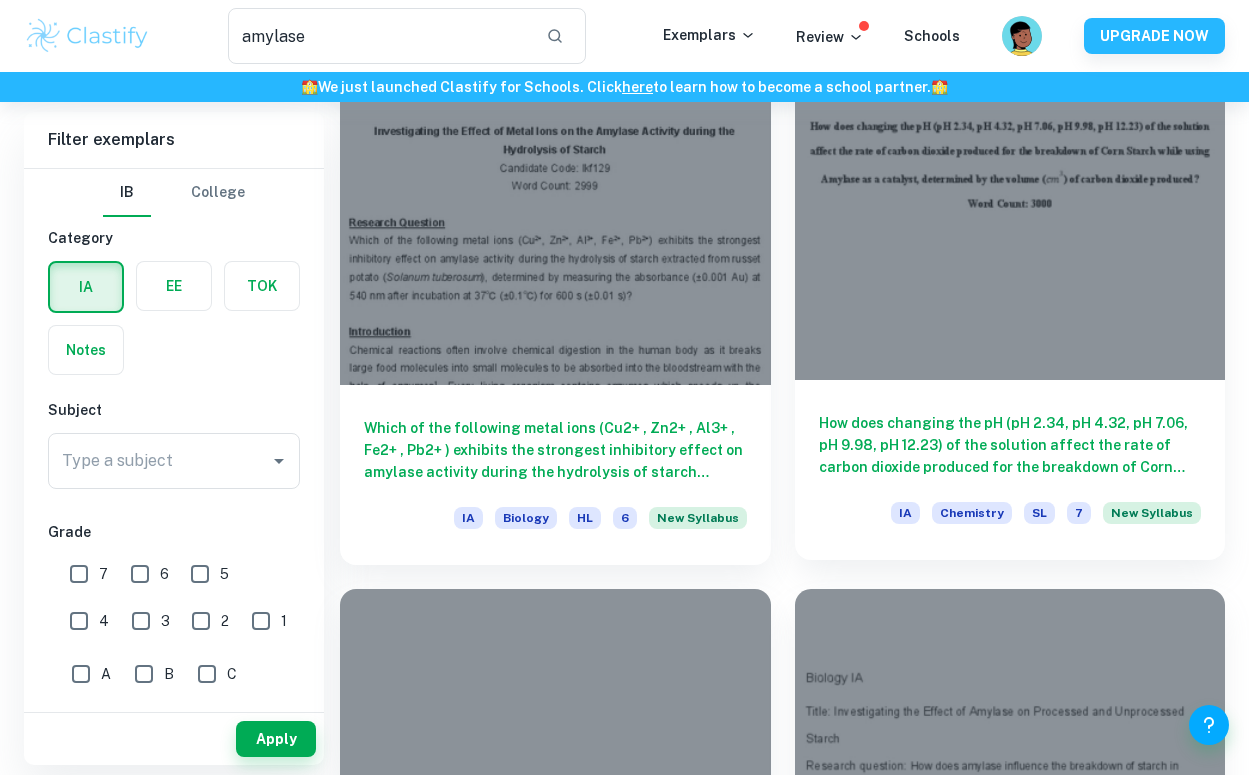 click on "How does changing the pH (pH 2.34, pH 4.32, pH 7.06, pH 9.98, pH 12.23) of the solution affect the rate of carbon dioxide produced for the breakdown of Corn Starch while using Amylase as a catalyst, determined by the volume (cm3) of carbon dioxide produced? IA Chemistry SL 7 New Syllabus" at bounding box center (1010, 470) 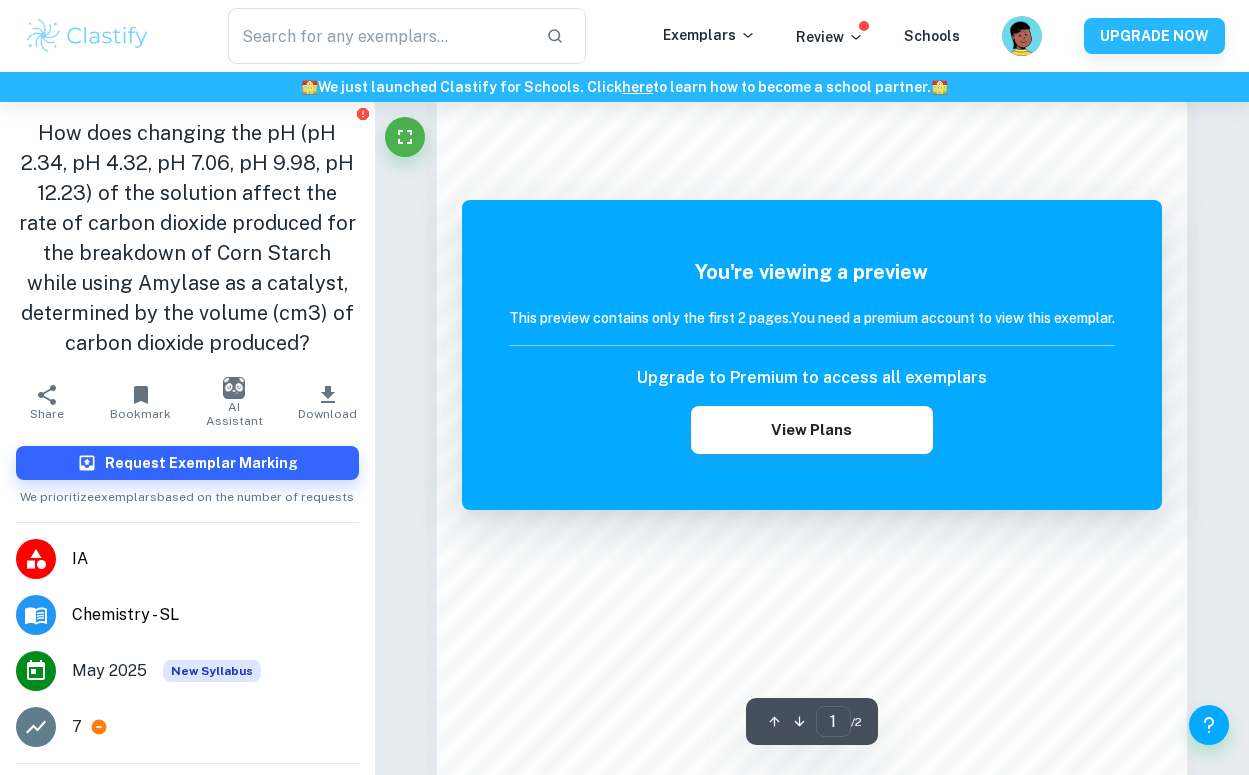 scroll, scrollTop: 1324, scrollLeft: 0, axis: vertical 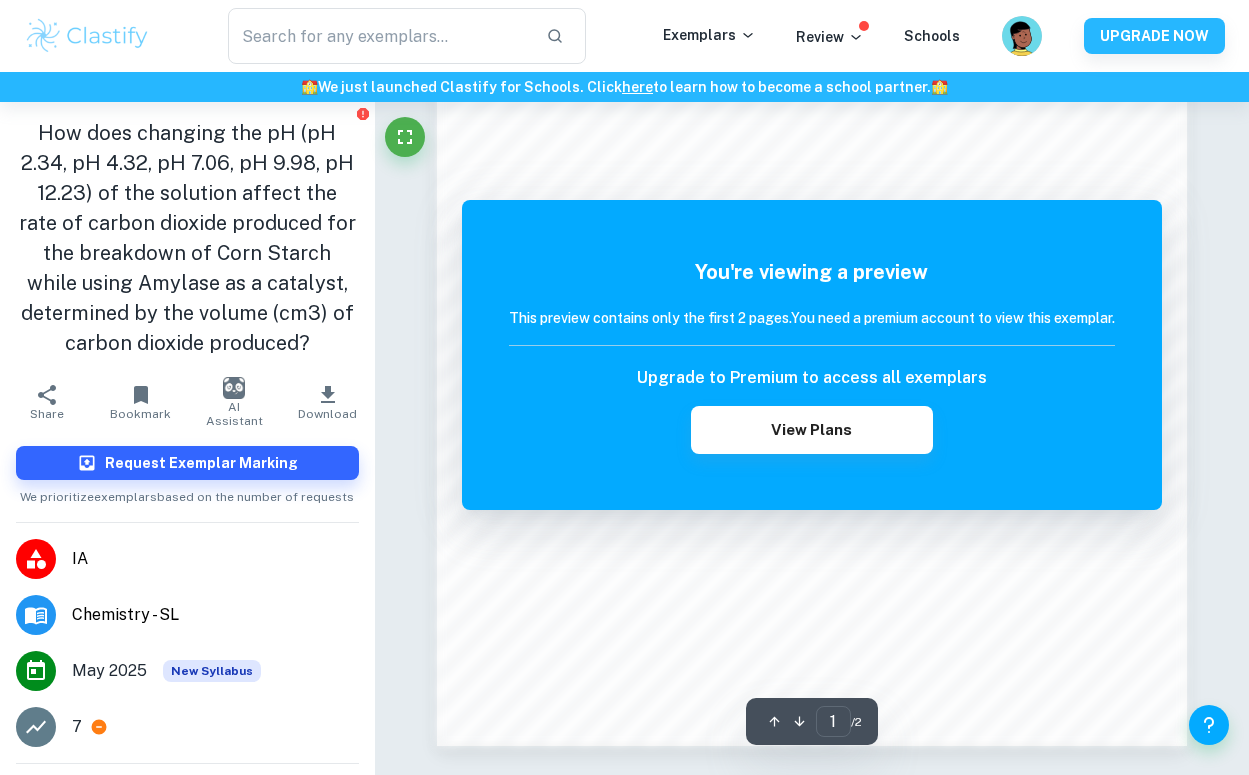 type on "amylase" 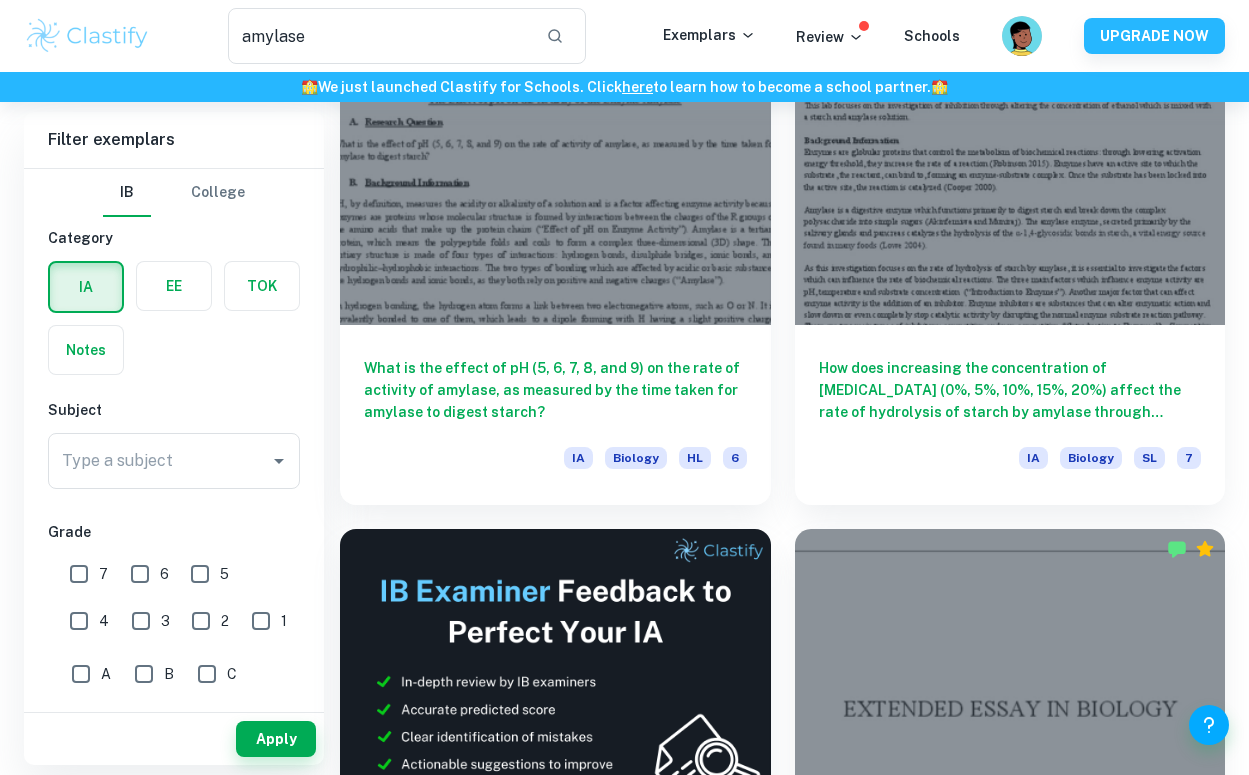 scroll, scrollTop: 0, scrollLeft: 0, axis: both 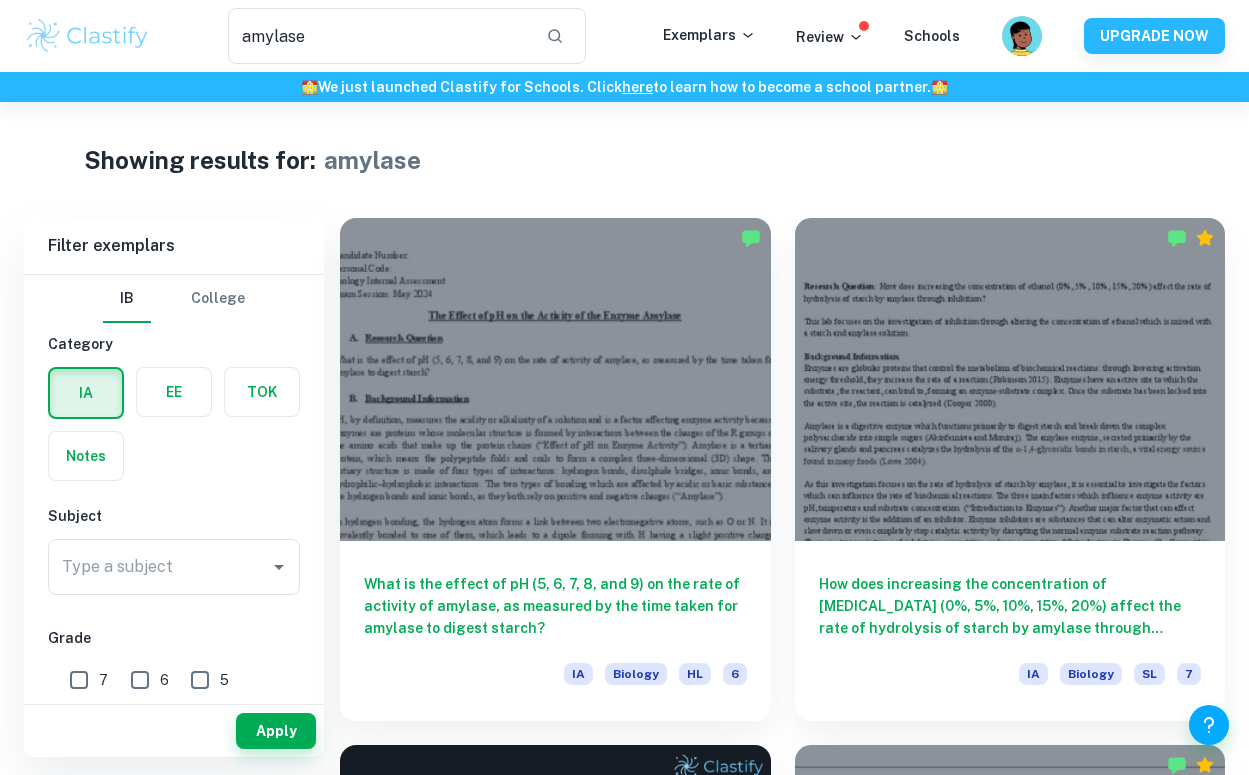 click at bounding box center (86, 393) 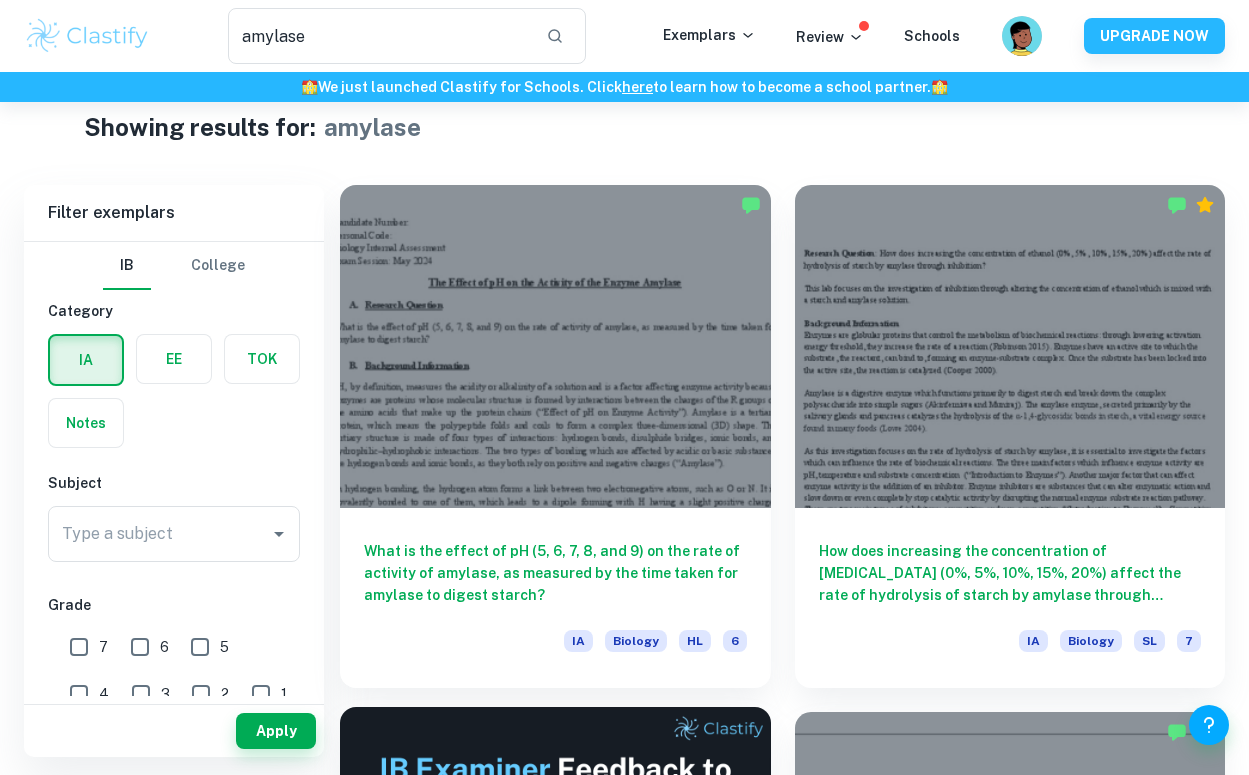 scroll, scrollTop: 34, scrollLeft: 0, axis: vertical 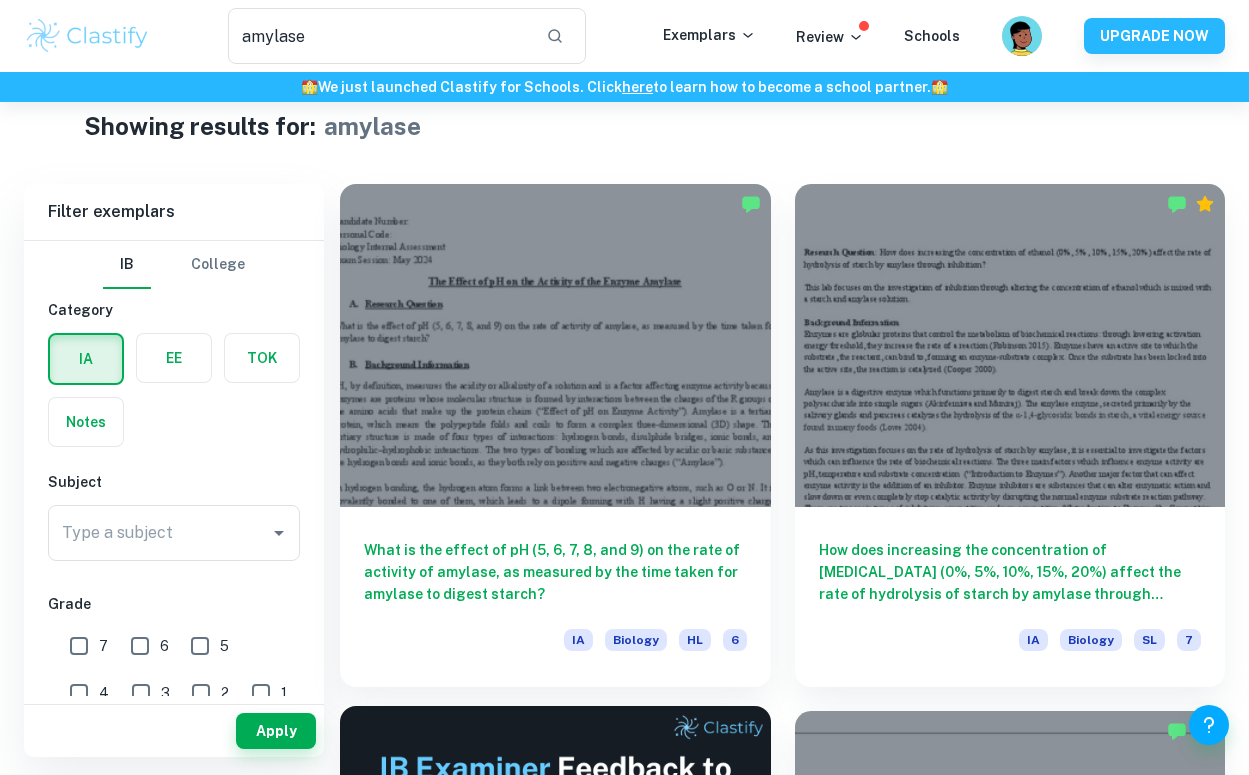 click at bounding box center (555, 345) 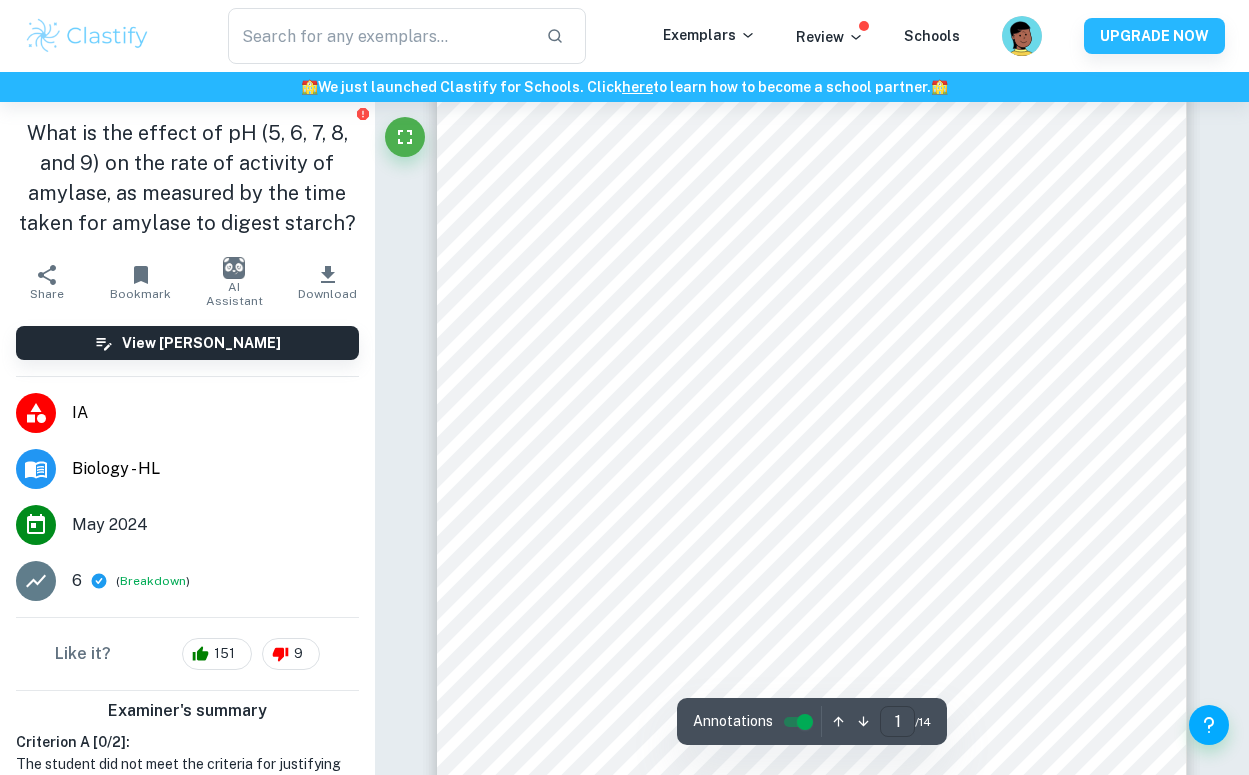 scroll, scrollTop: 214, scrollLeft: 0, axis: vertical 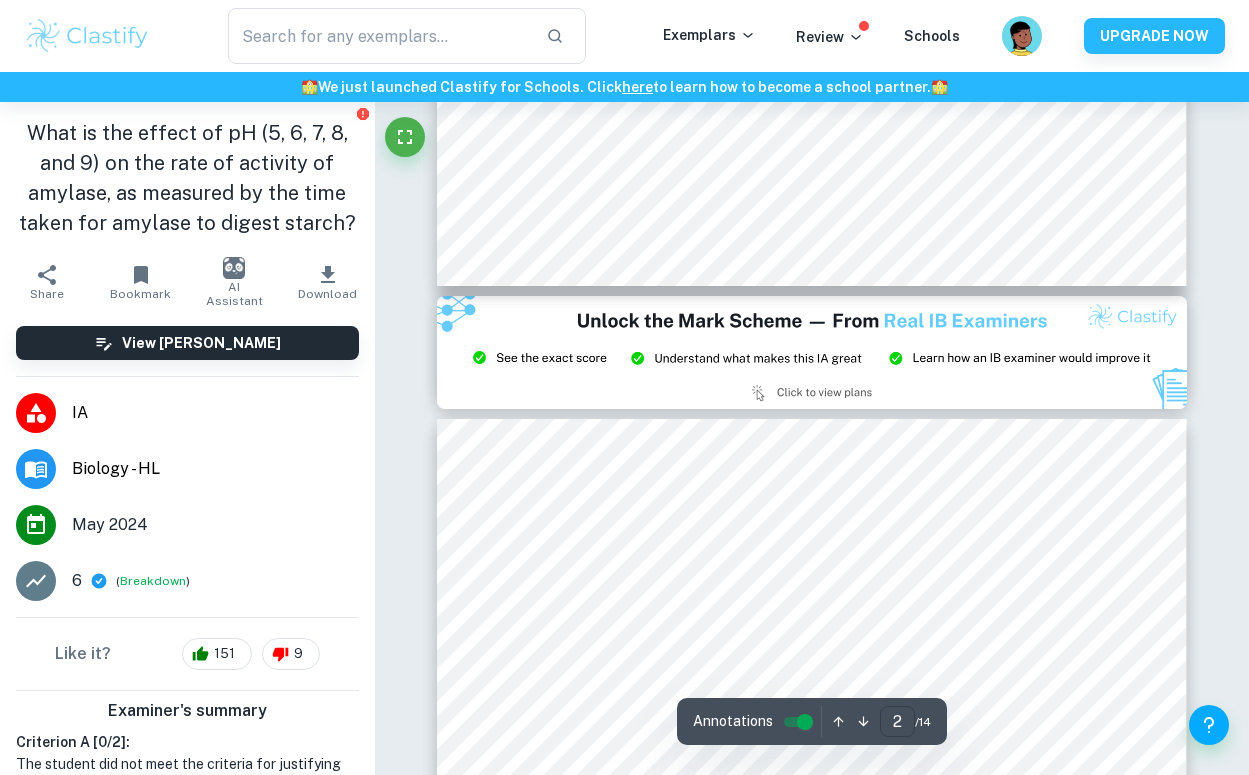 type on "3" 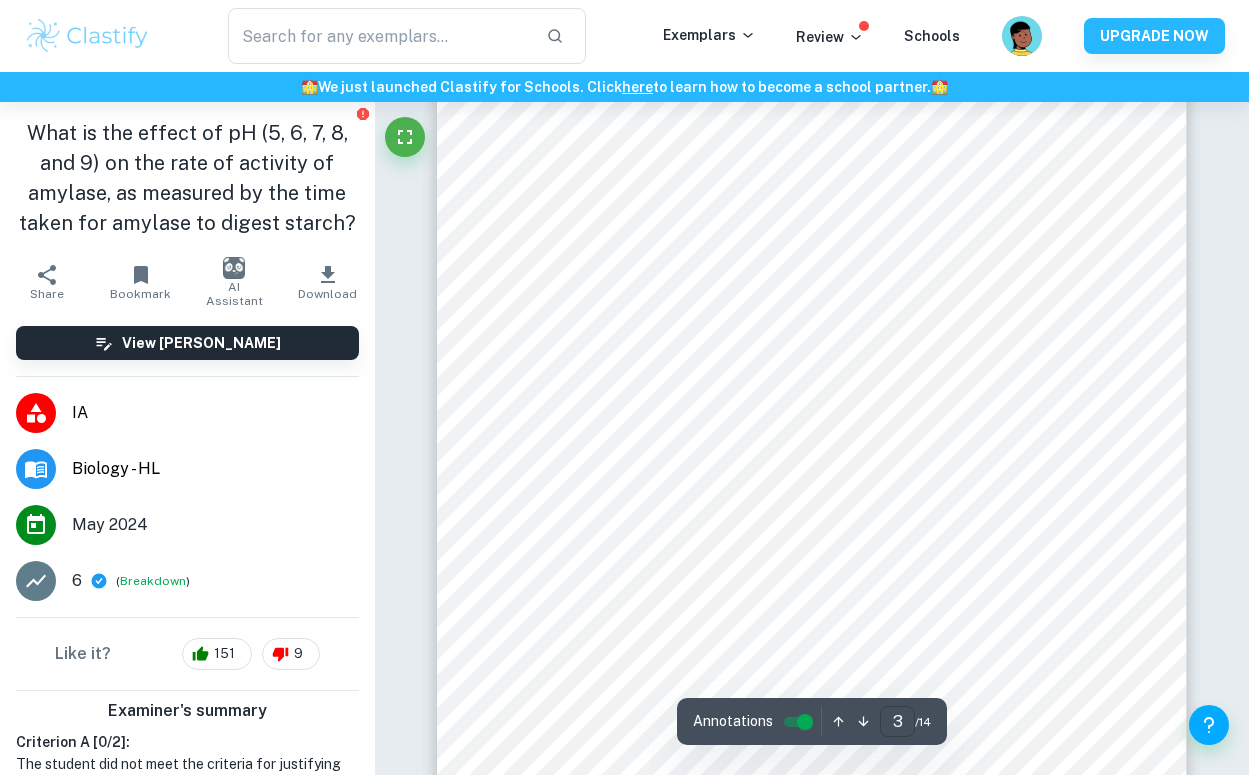 scroll, scrollTop: 2292, scrollLeft: 0, axis: vertical 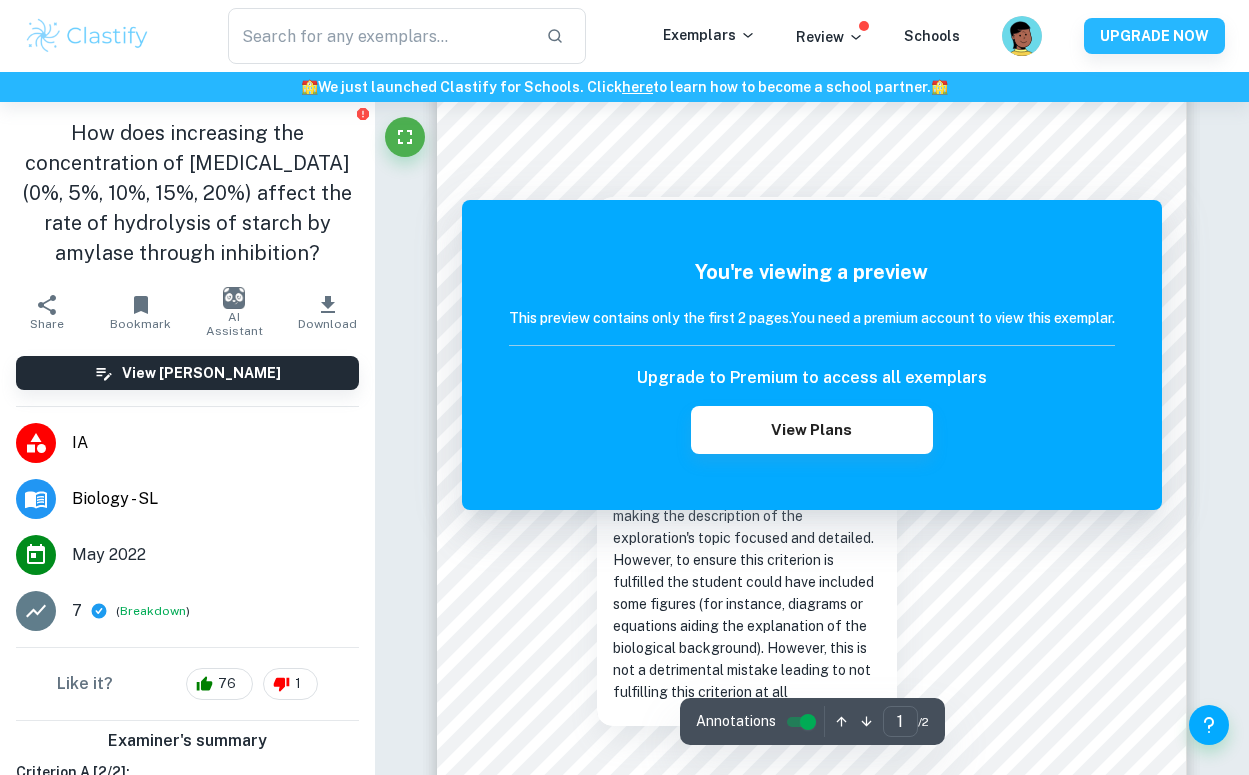 click at bounding box center [868, 170] 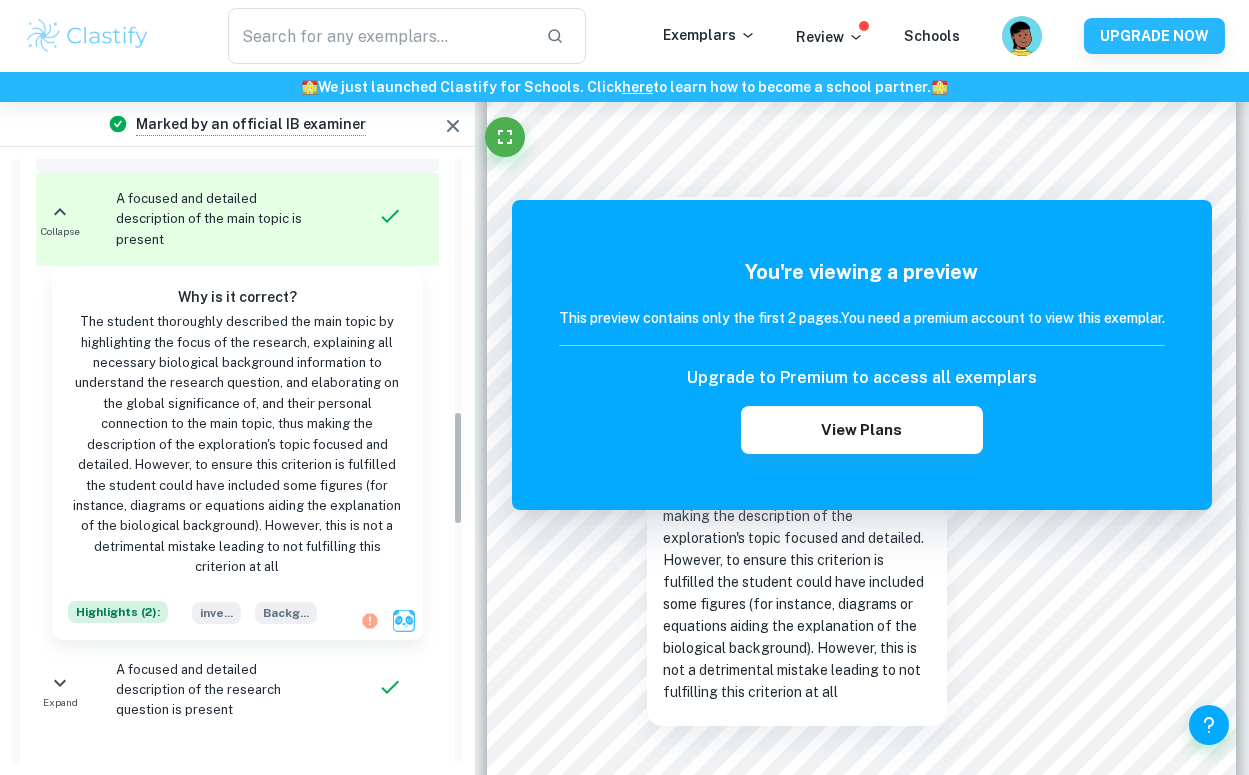 scroll, scrollTop: 1333, scrollLeft: 0, axis: vertical 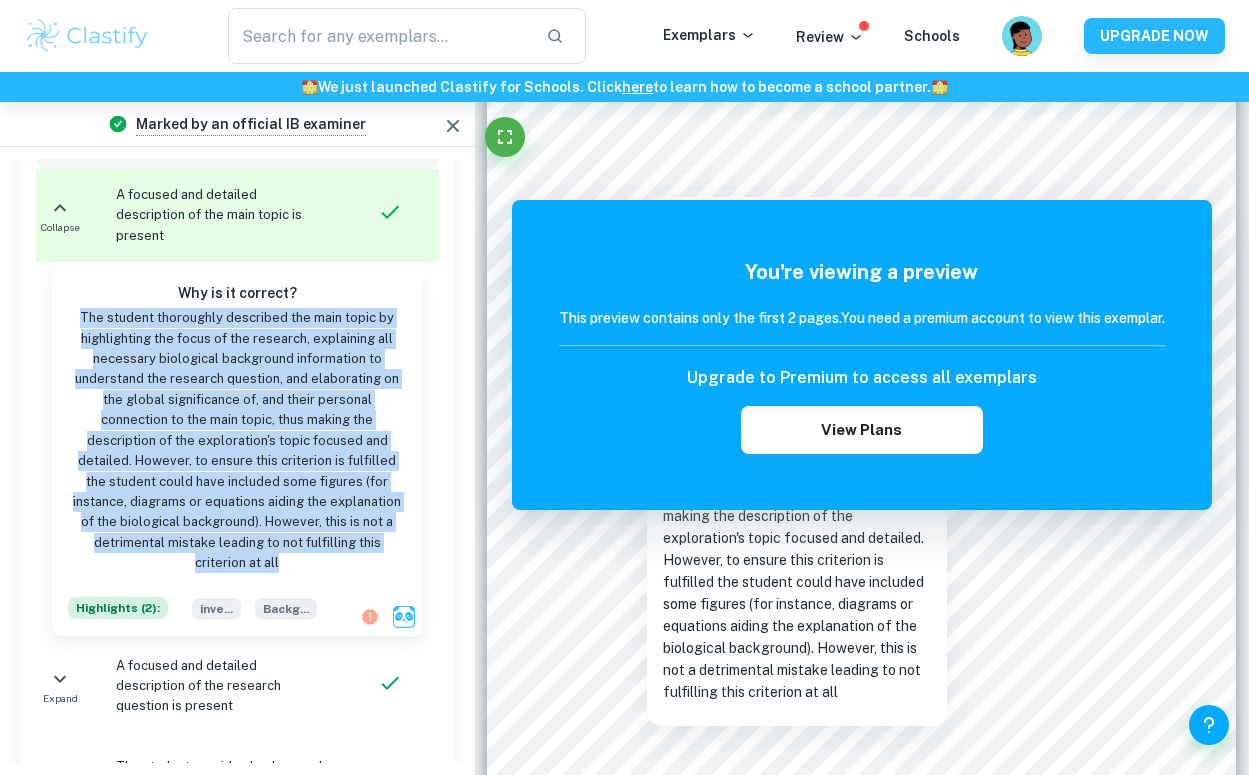 drag, startPoint x: 83, startPoint y: 291, endPoint x: 395, endPoint y: 513, distance: 382.92035 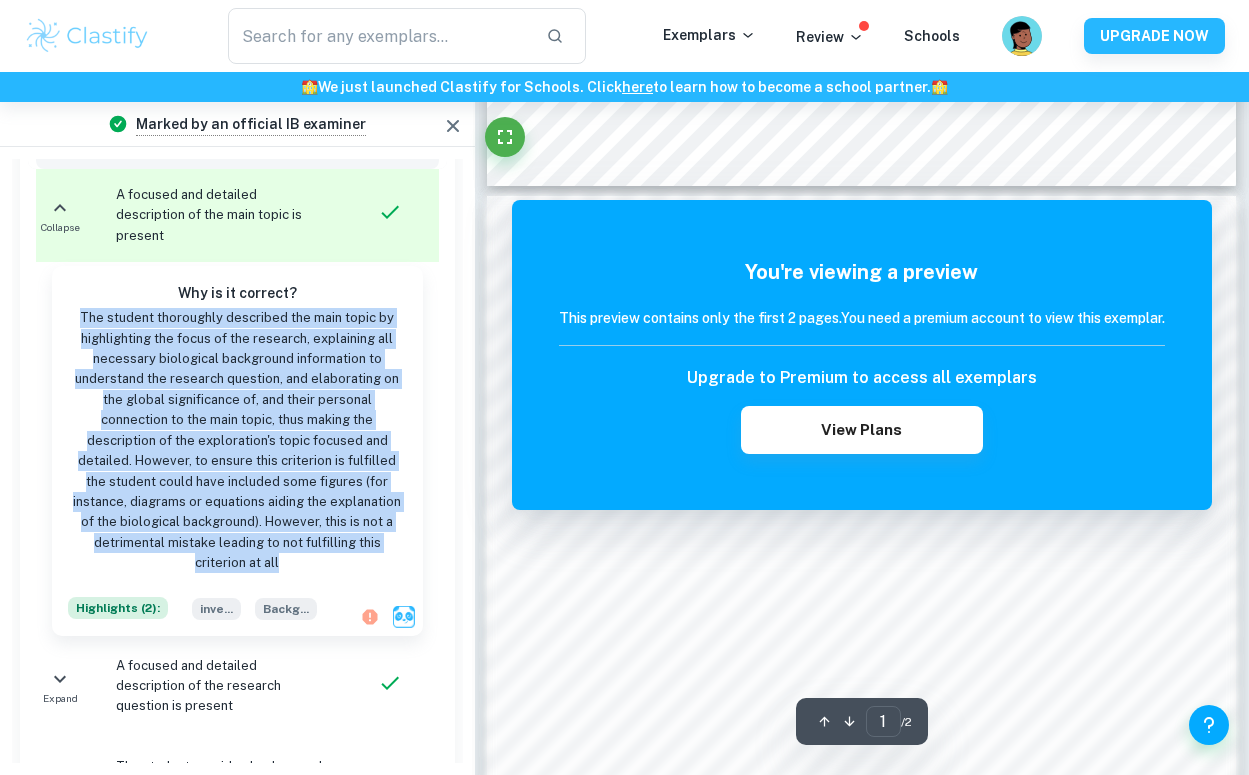scroll, scrollTop: 991, scrollLeft: 0, axis: vertical 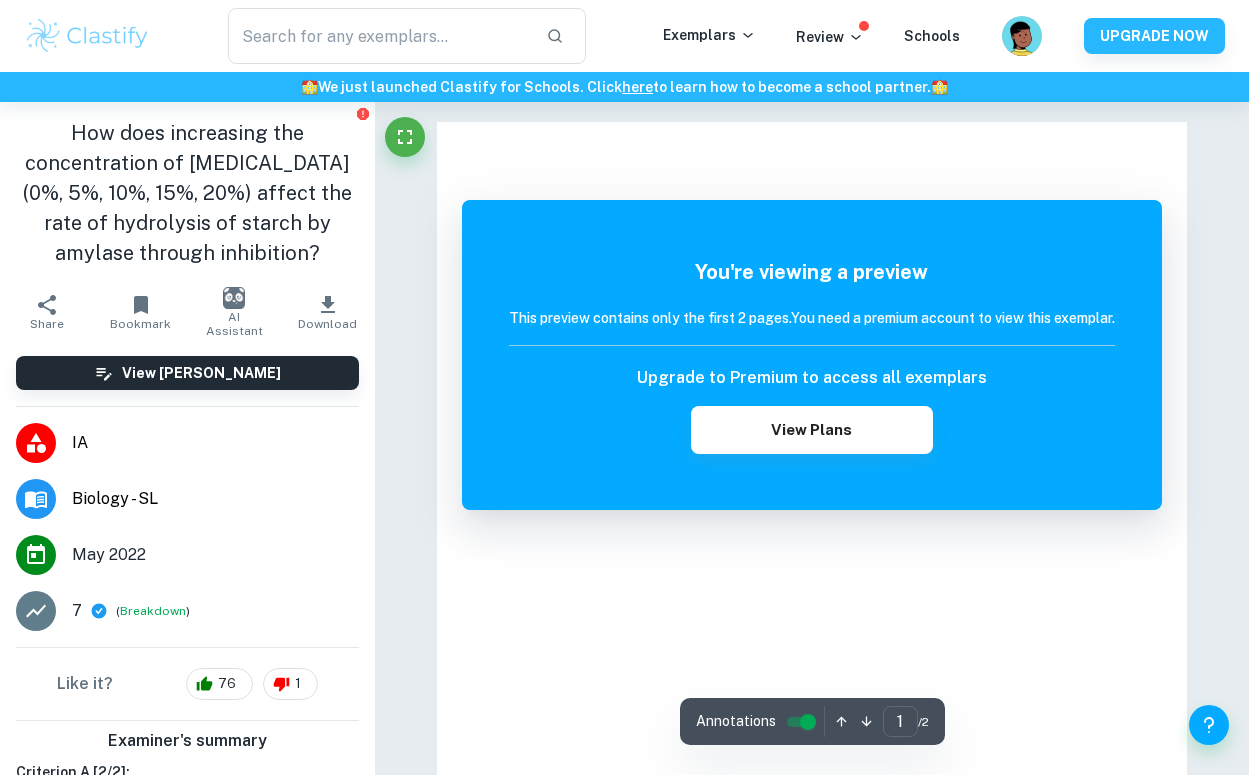 click at bounding box center [87, 36] 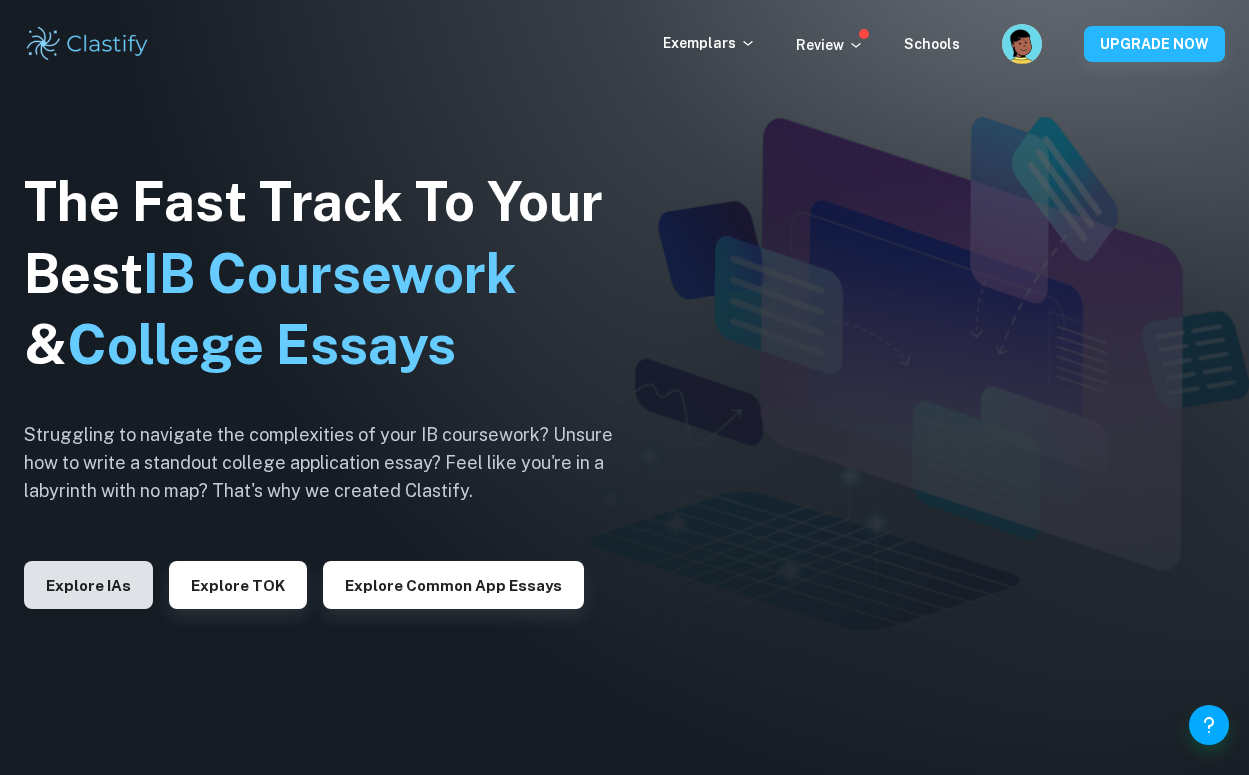 click on "Explore IAs" at bounding box center [88, 585] 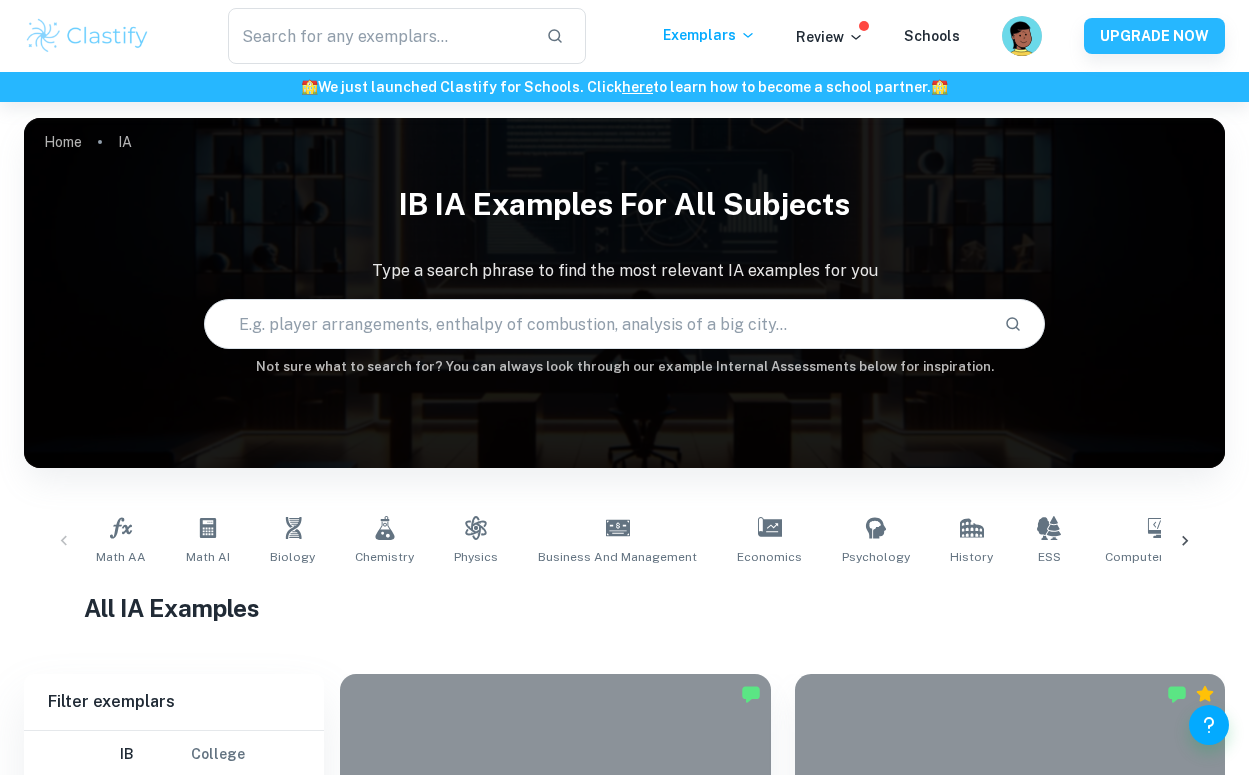 click at bounding box center (596, 324) 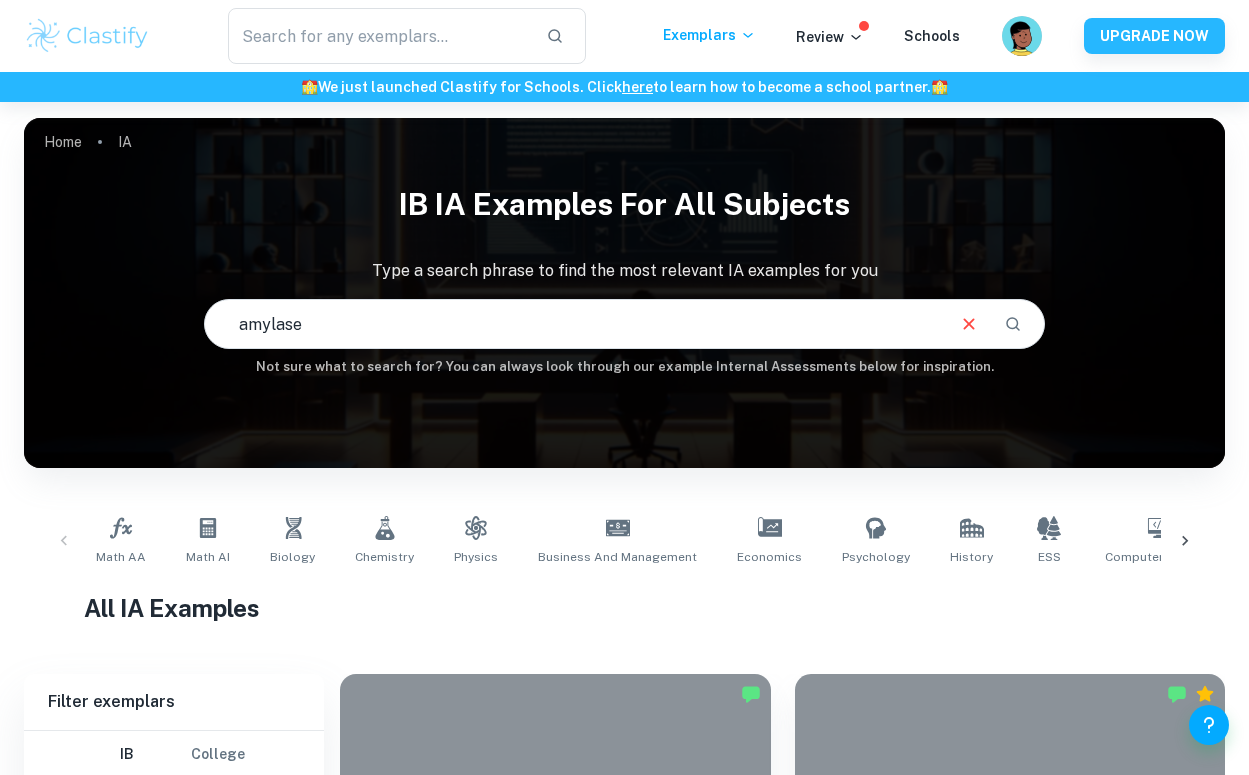 type on "amylase" 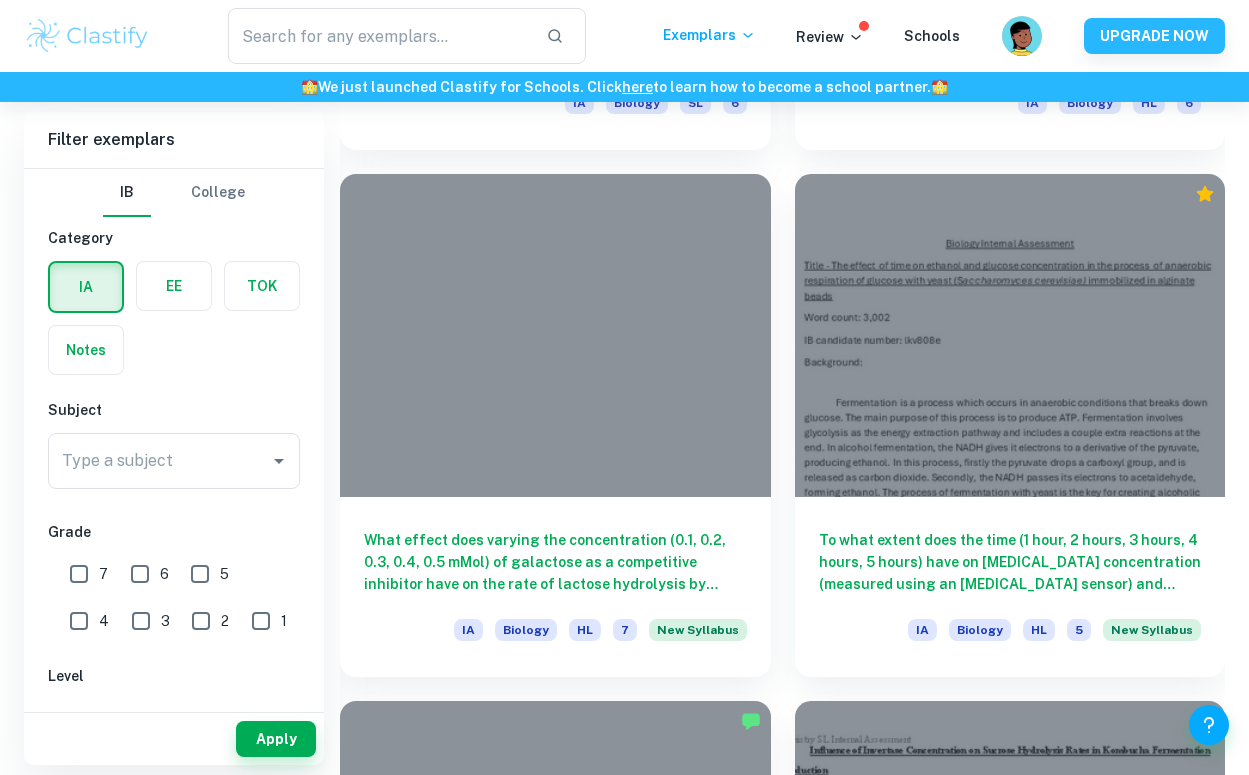 scroll, scrollTop: 7818, scrollLeft: 0, axis: vertical 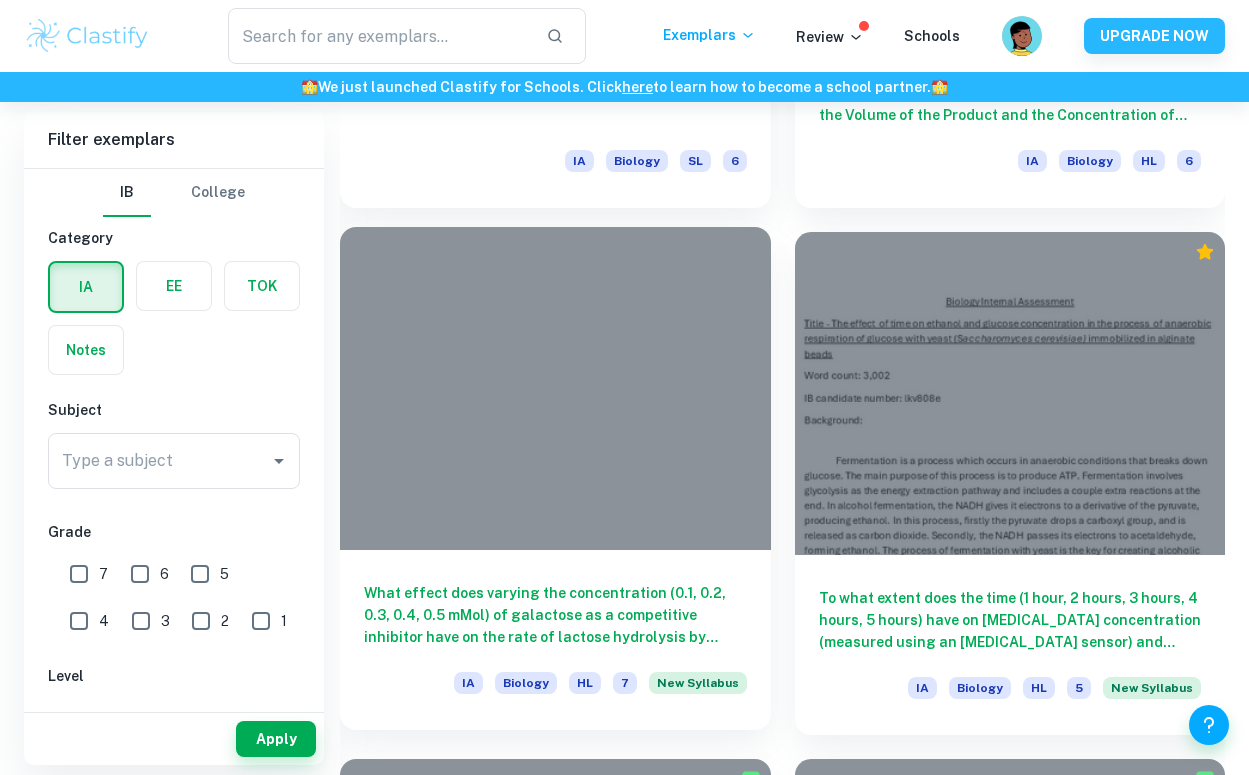 click at bounding box center [555, 388] 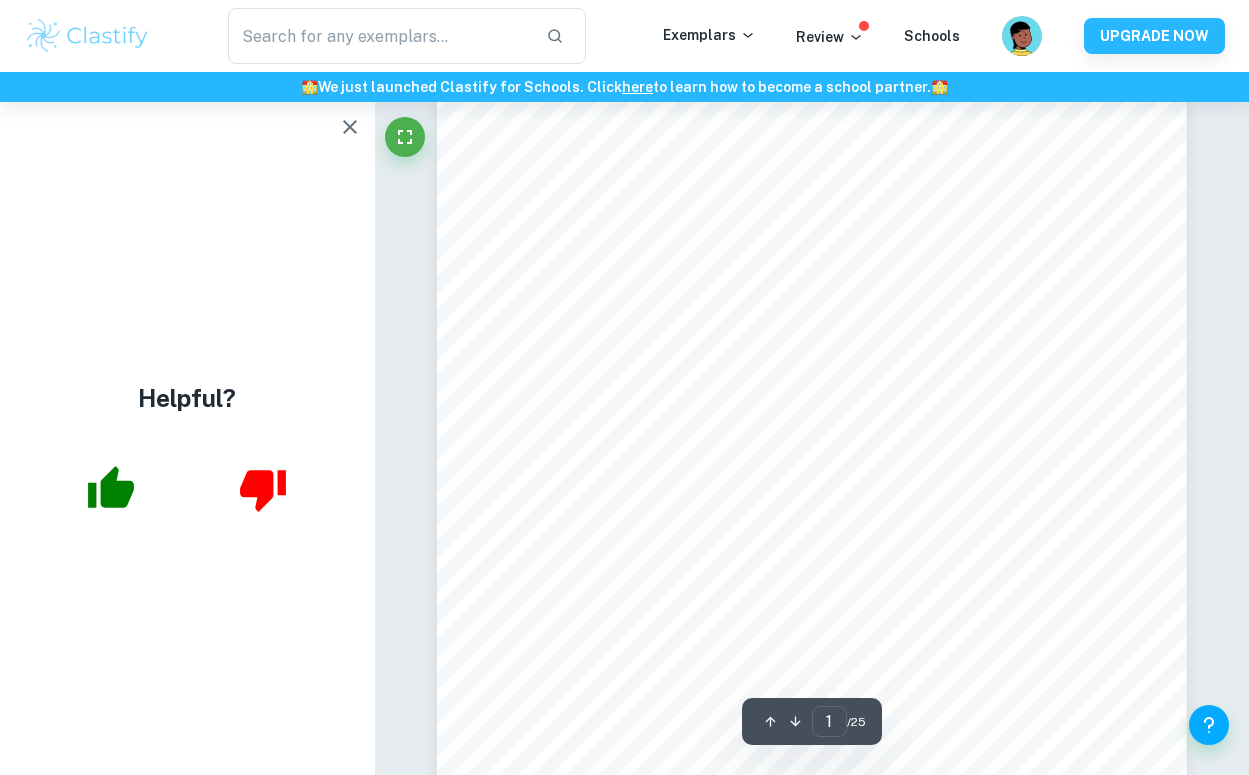 scroll, scrollTop: 0, scrollLeft: 0, axis: both 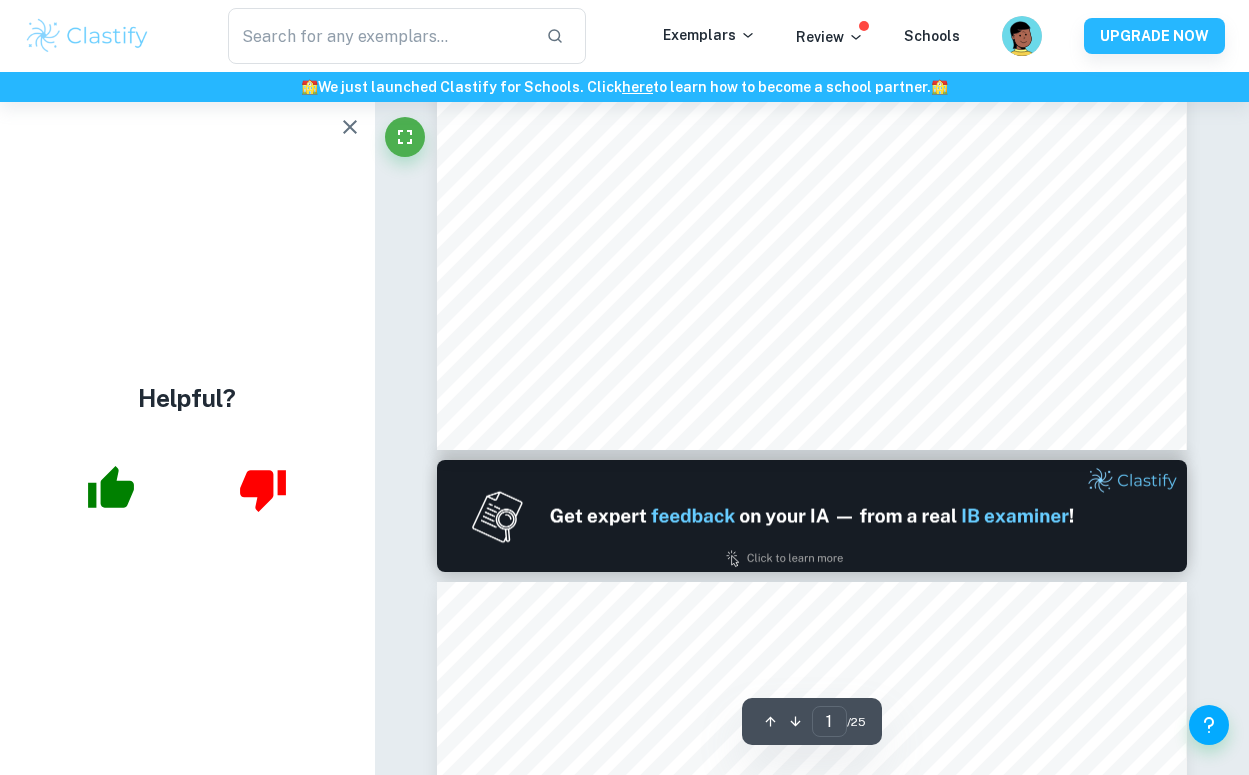 type on "2" 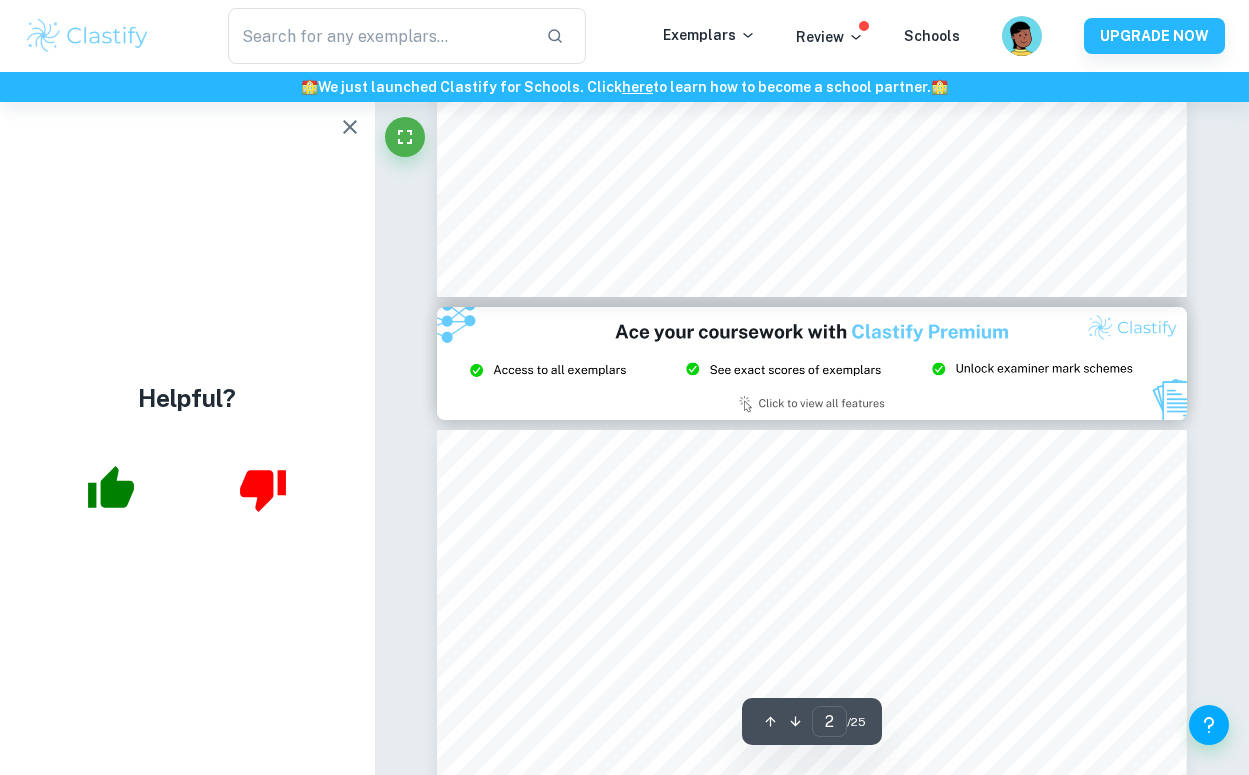 scroll, scrollTop: 2100, scrollLeft: 0, axis: vertical 